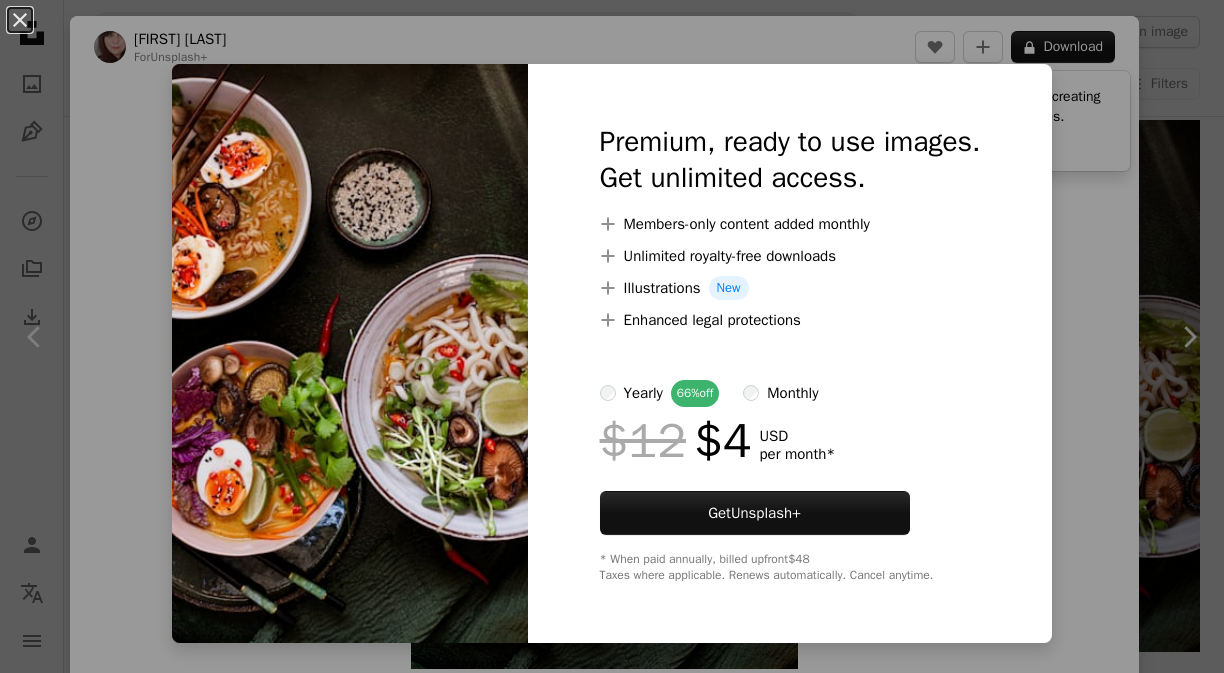 scroll, scrollTop: 22150, scrollLeft: 0, axis: vertical 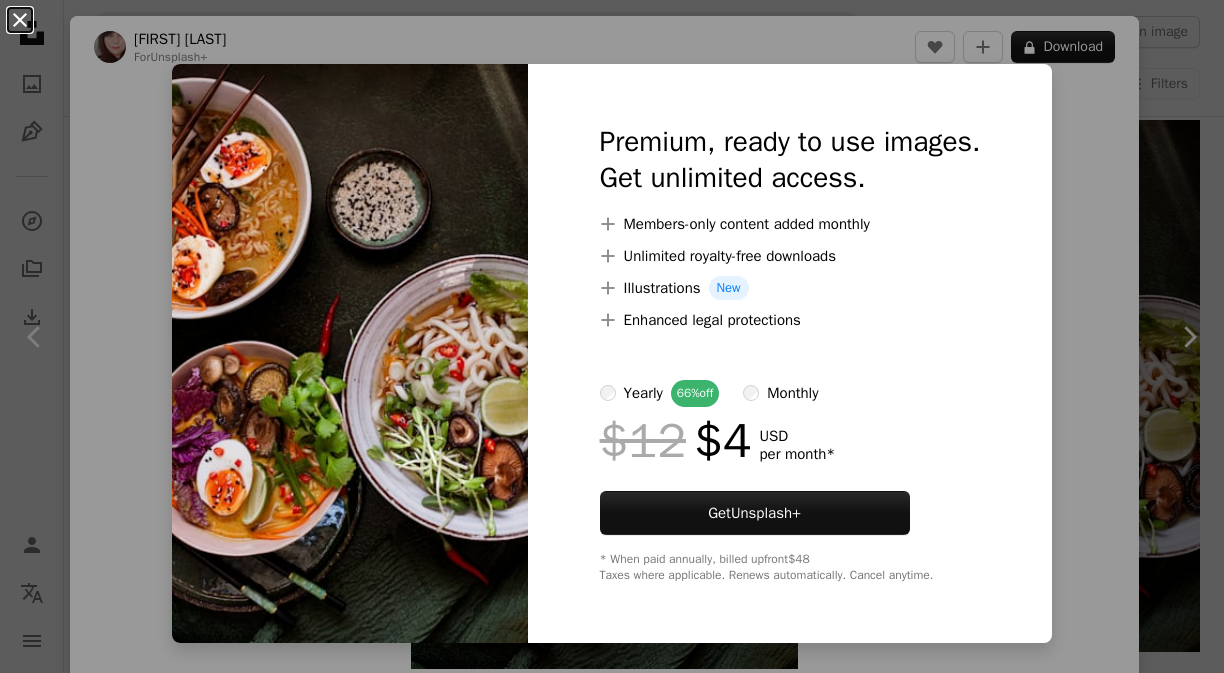 click on "An X shape" at bounding box center [20, 20] 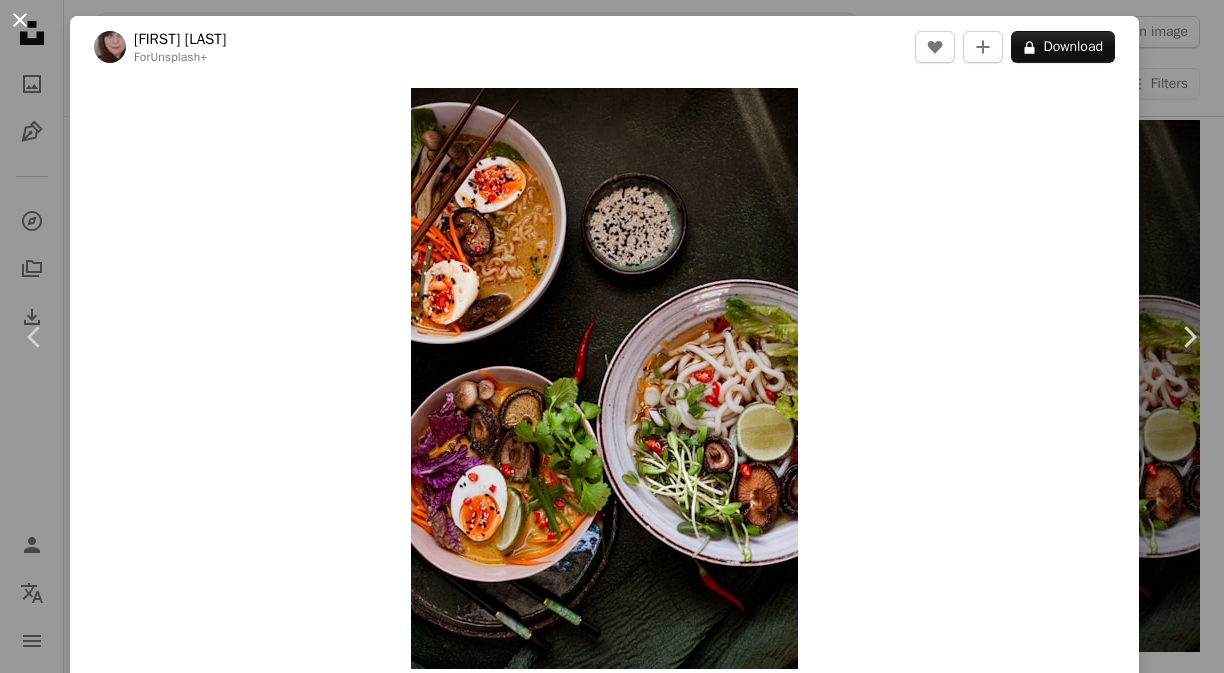click on "An X shape" at bounding box center (20, 20) 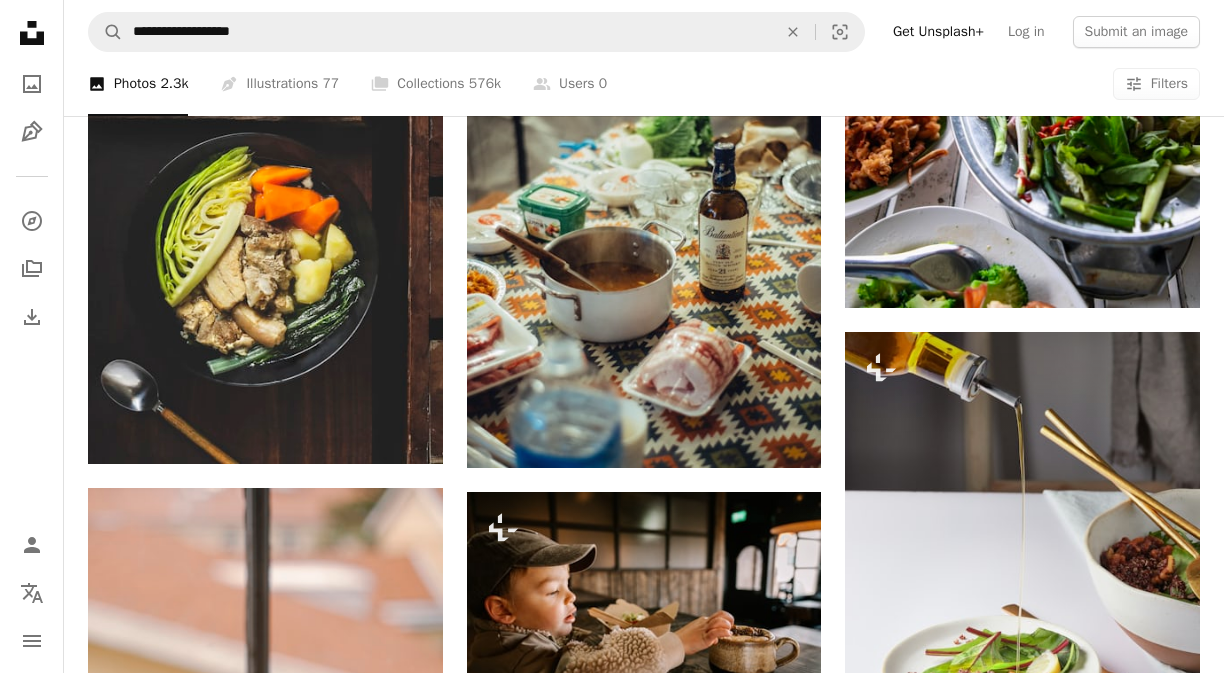 scroll, scrollTop: 20566, scrollLeft: 0, axis: vertical 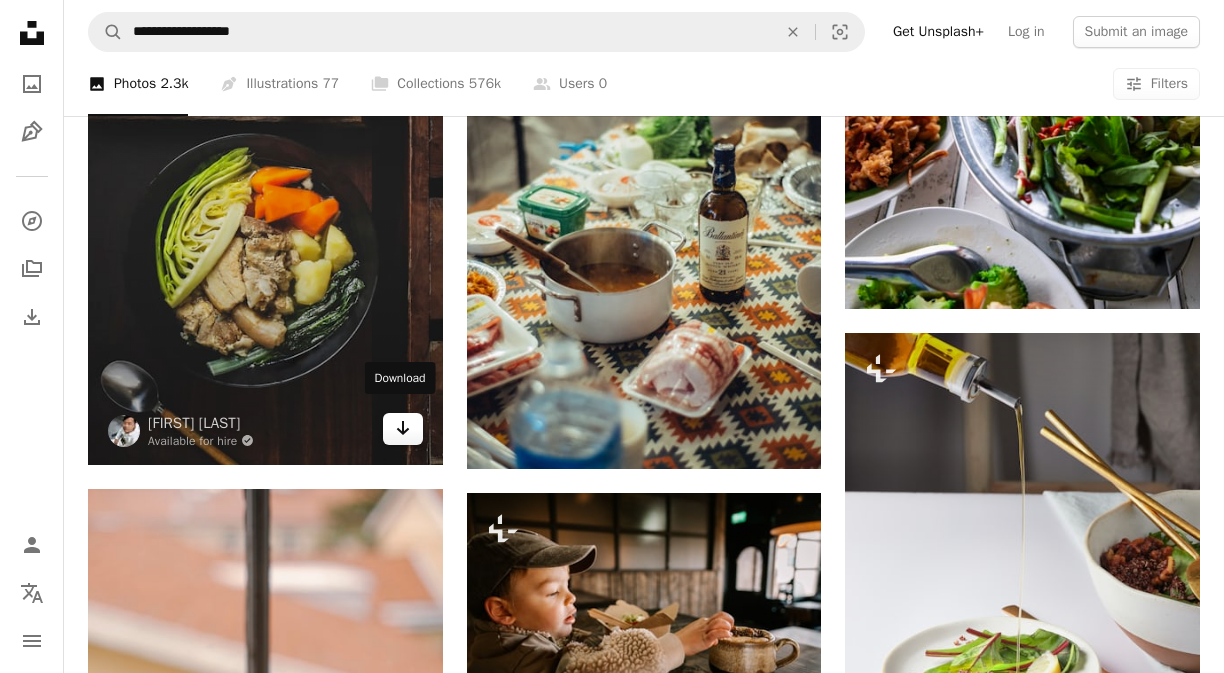 click on "Arrow pointing down" at bounding box center [403, 429] 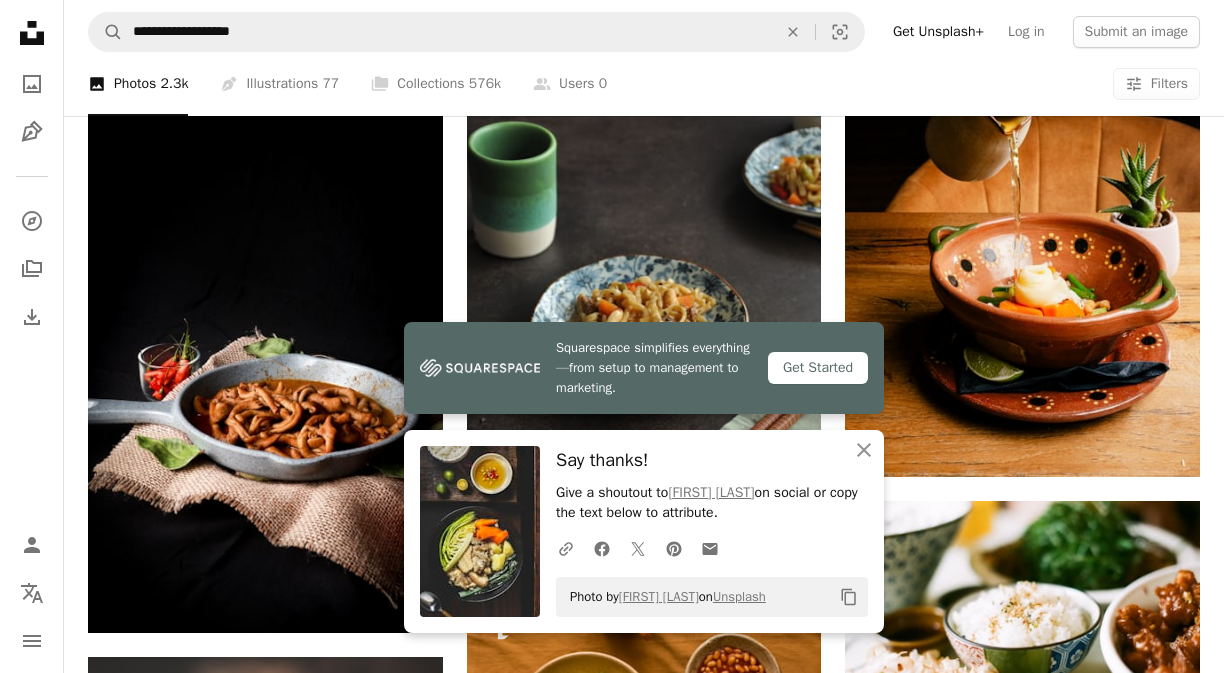 scroll, scrollTop: 21555, scrollLeft: 0, axis: vertical 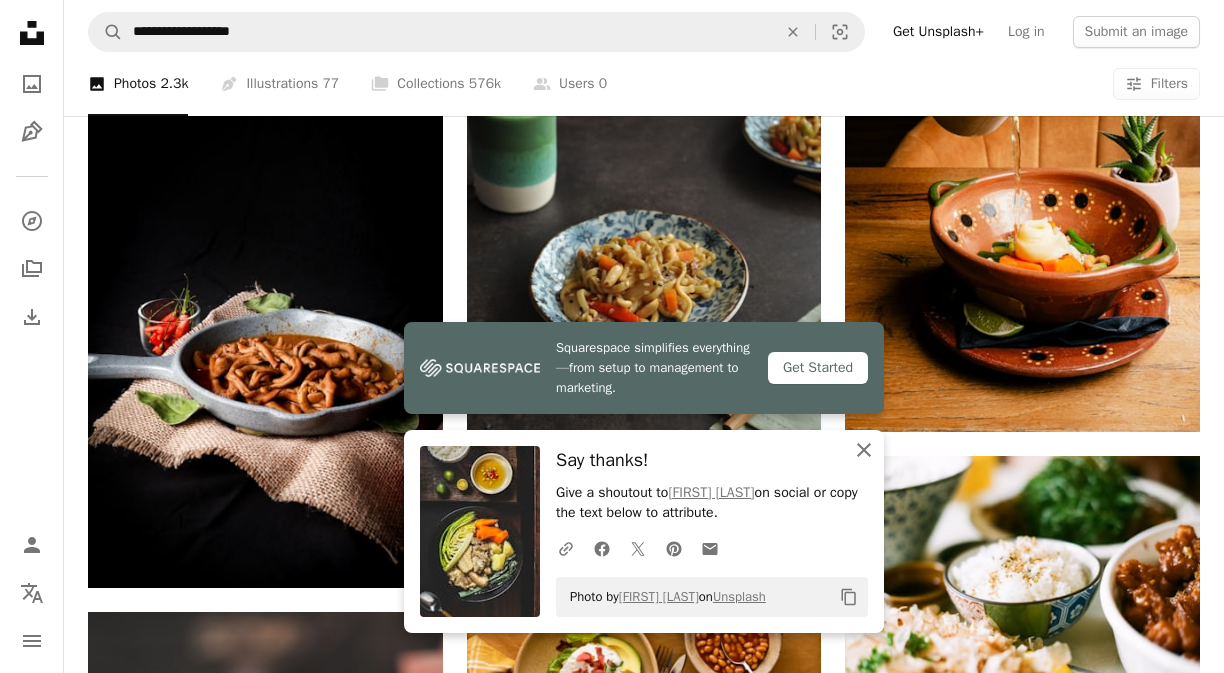 click on "An X shape" 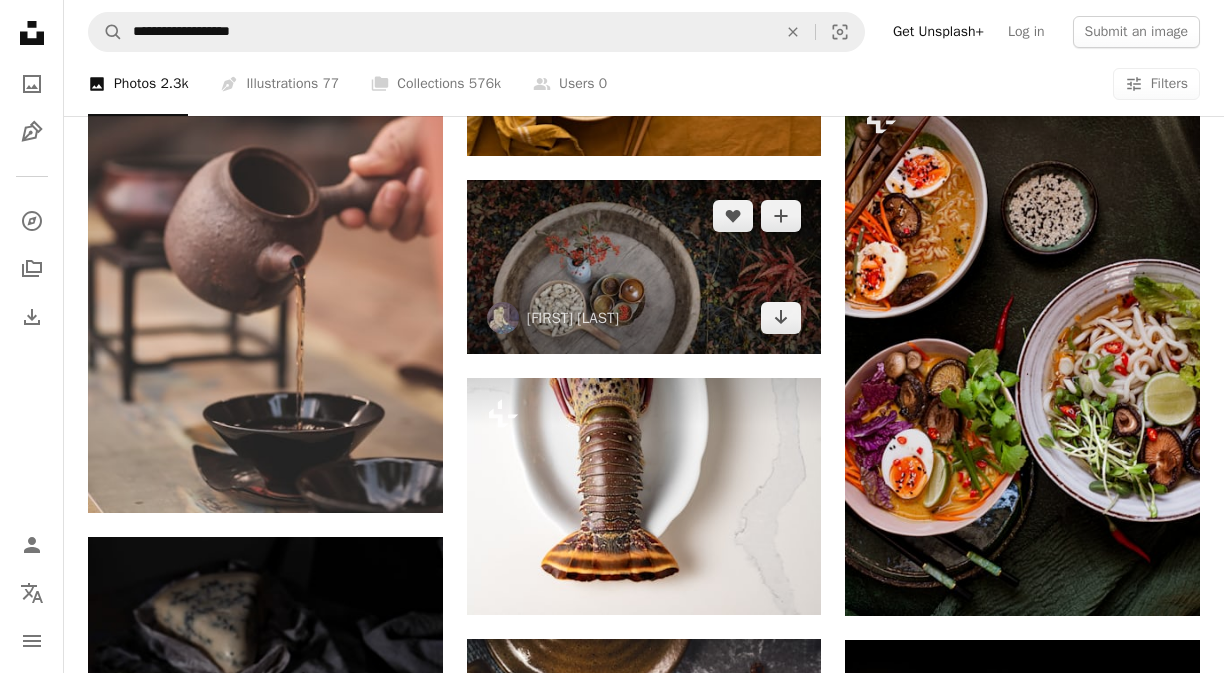 scroll, scrollTop: 22189, scrollLeft: 0, axis: vertical 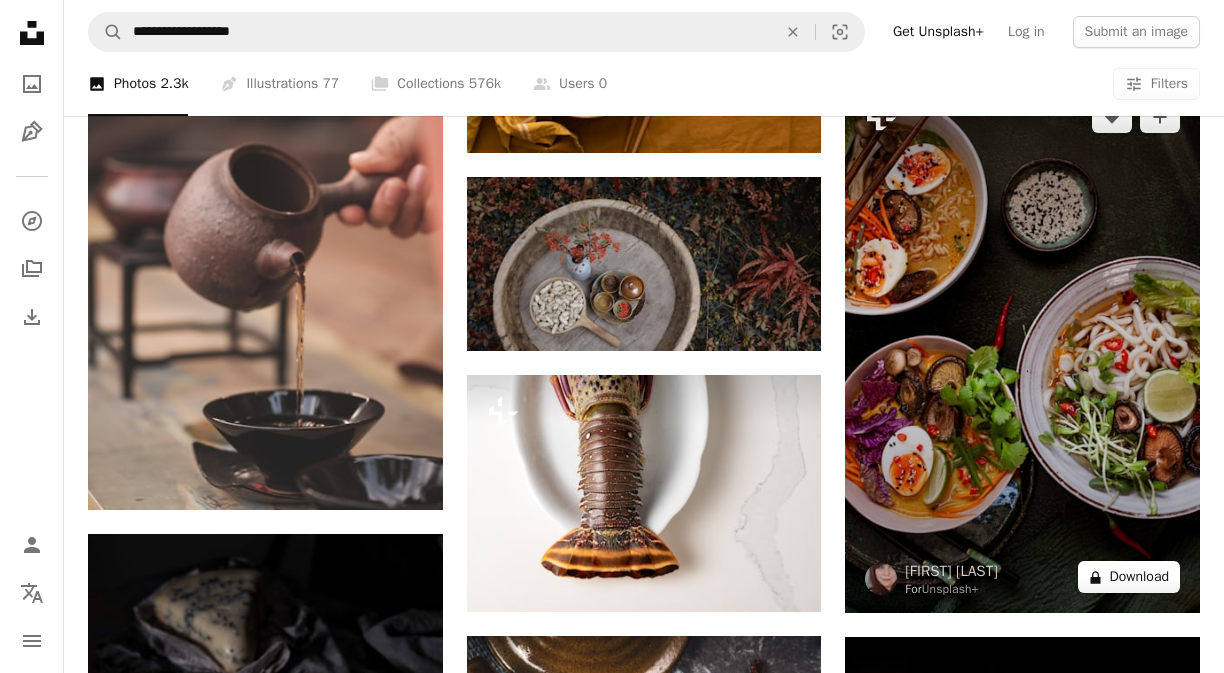 click on "A lock Download" at bounding box center [1129, 577] 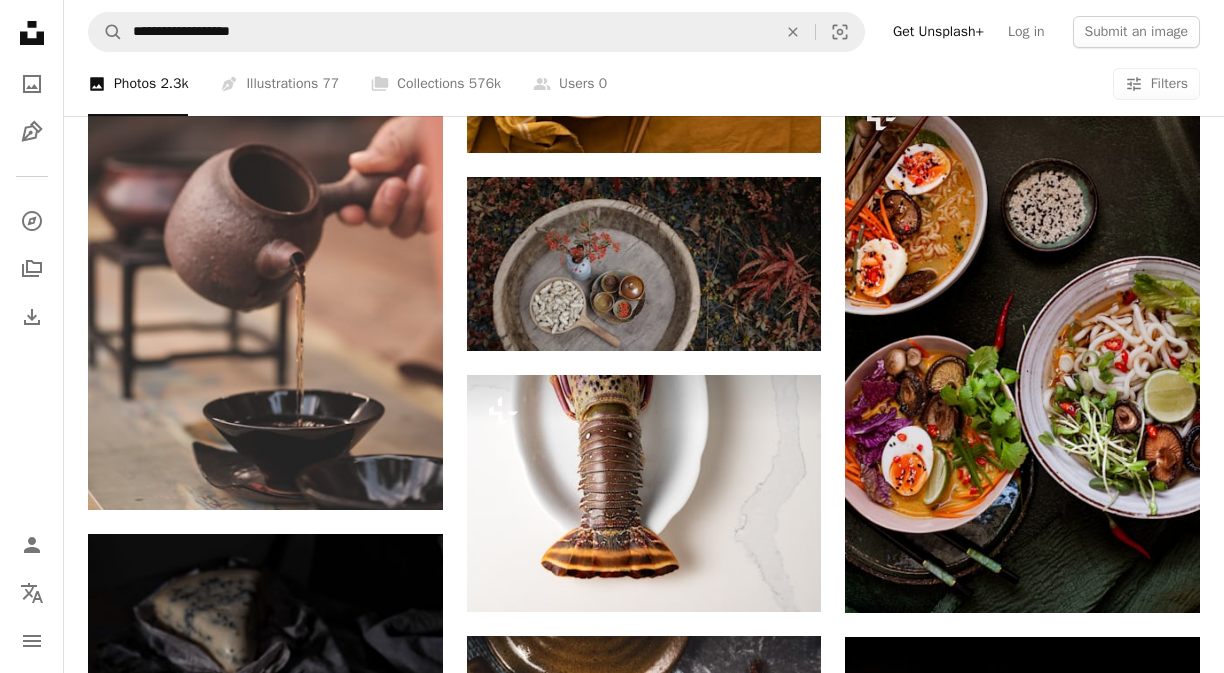 click on "An X shape" at bounding box center (20, 20) 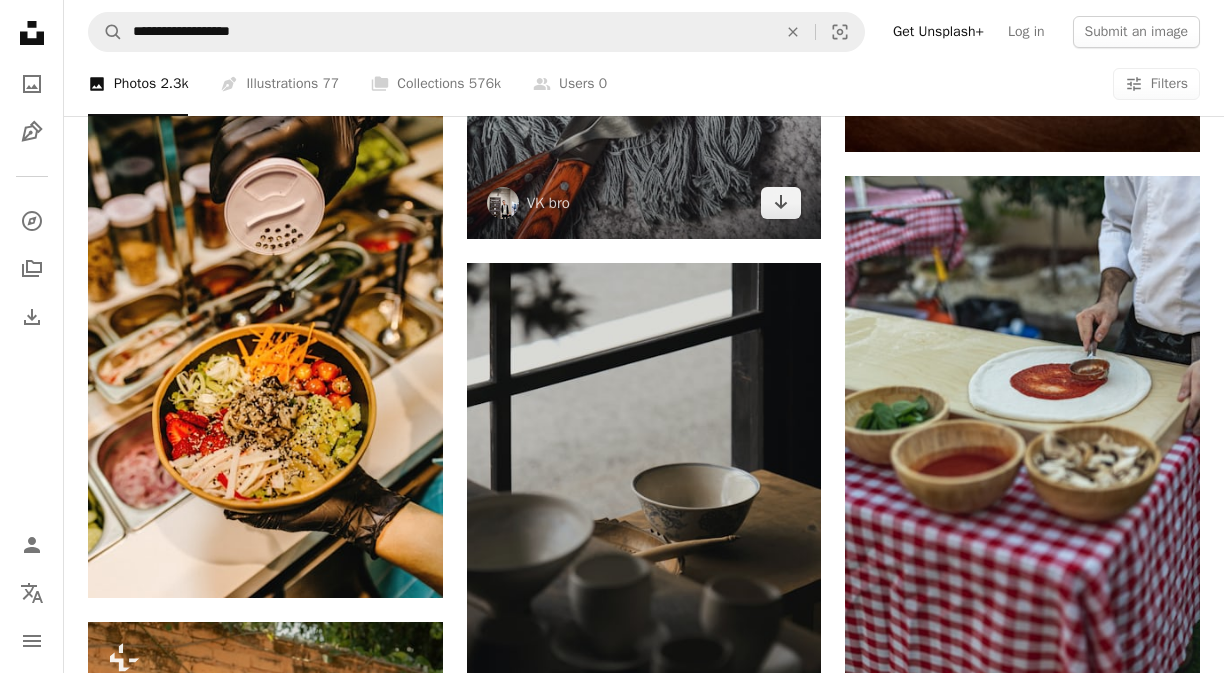scroll, scrollTop: 23134, scrollLeft: 0, axis: vertical 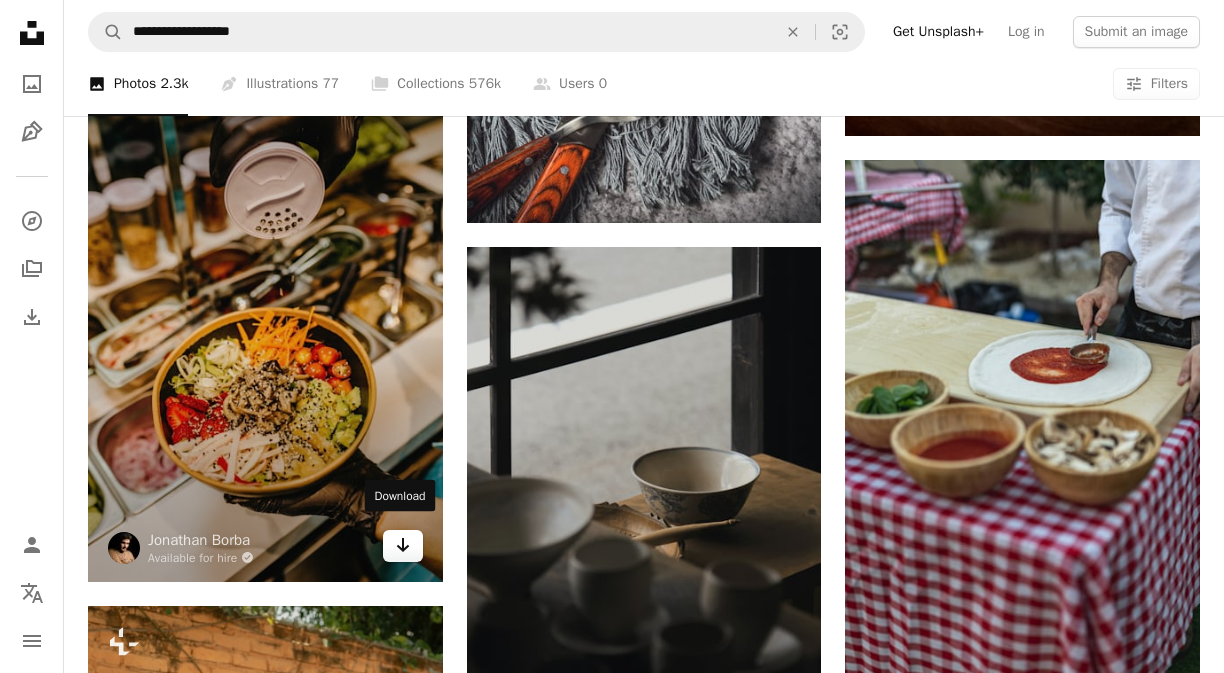 click on "Arrow pointing down" 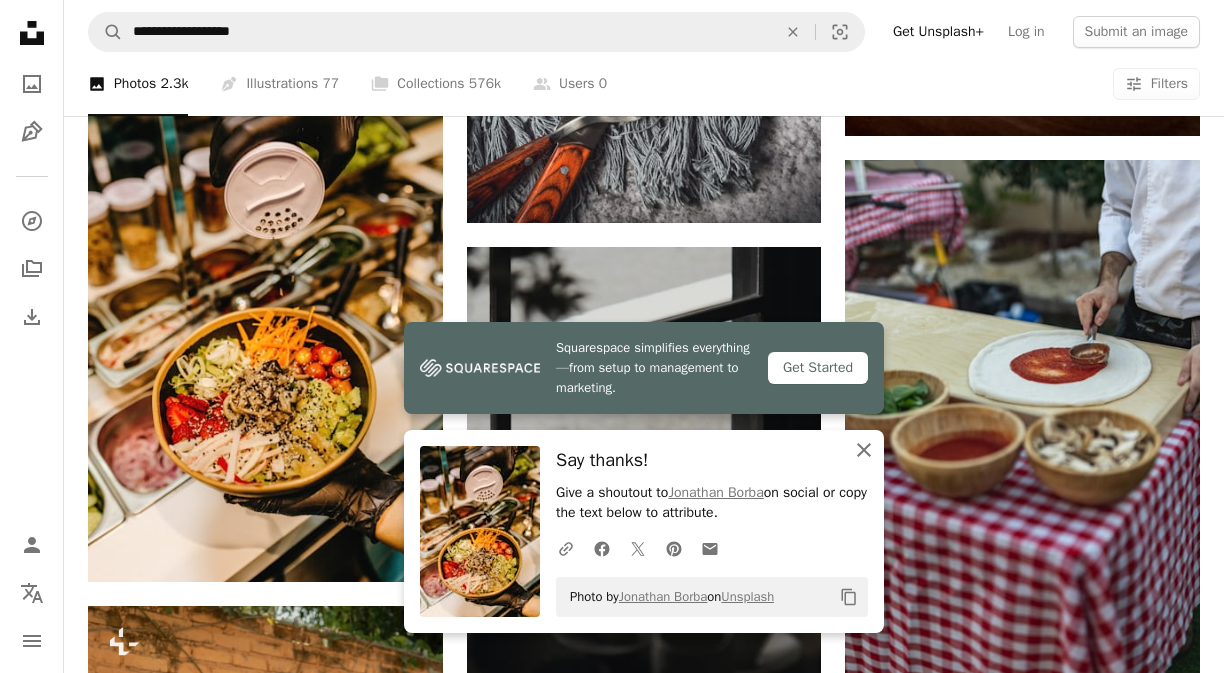 click 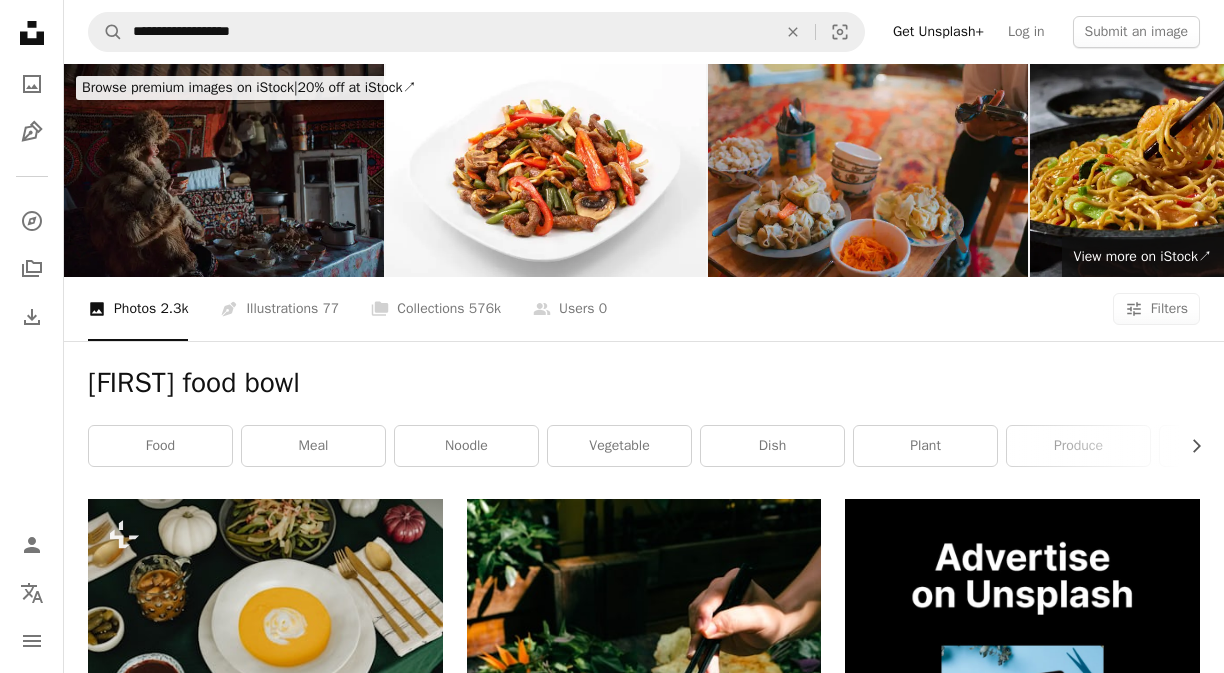 scroll, scrollTop: 0, scrollLeft: 0, axis: both 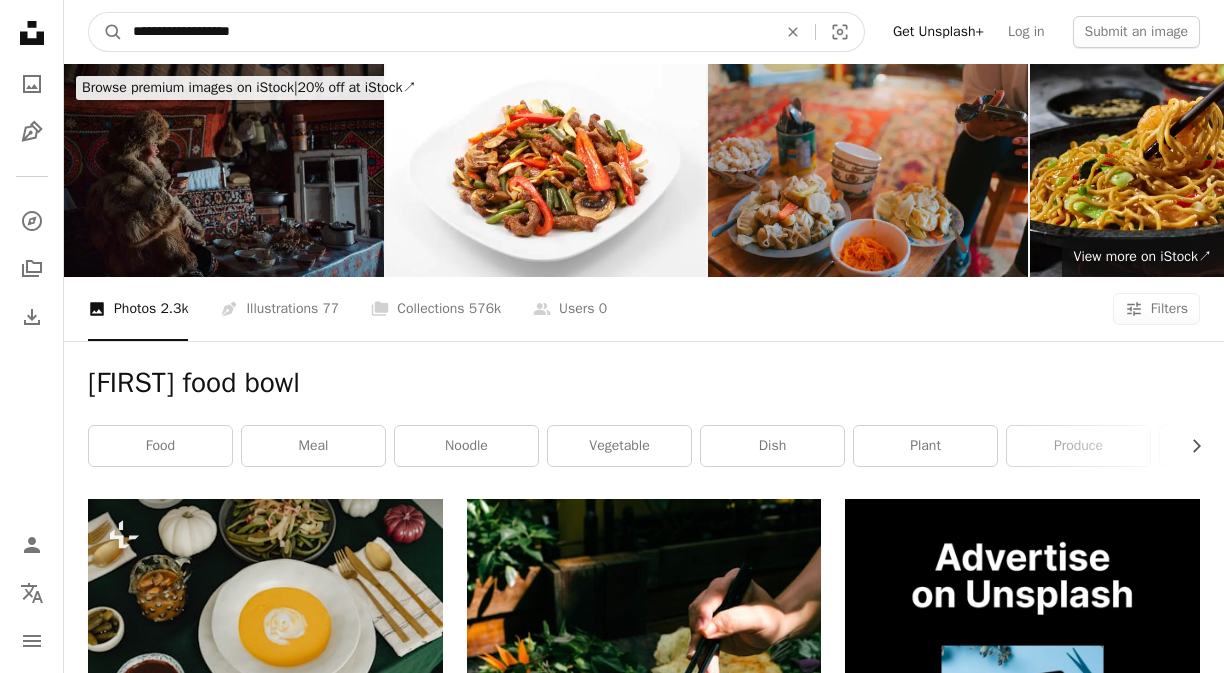 click on "**********" at bounding box center [447, 32] 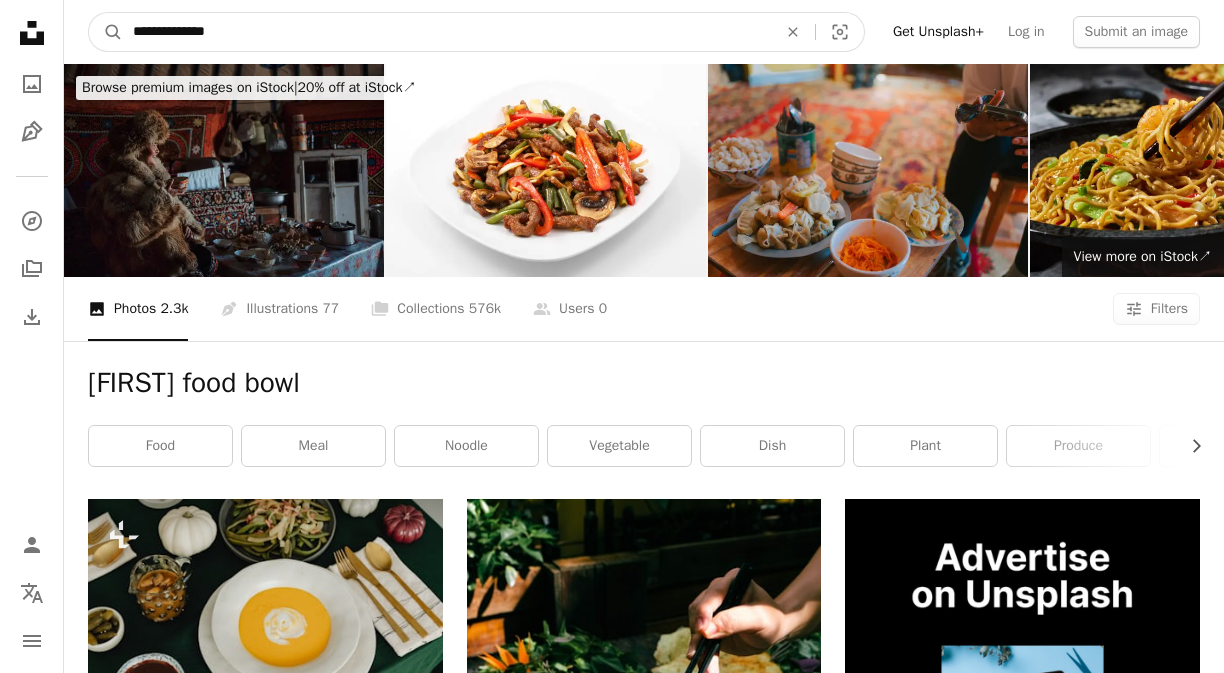 type on "**********" 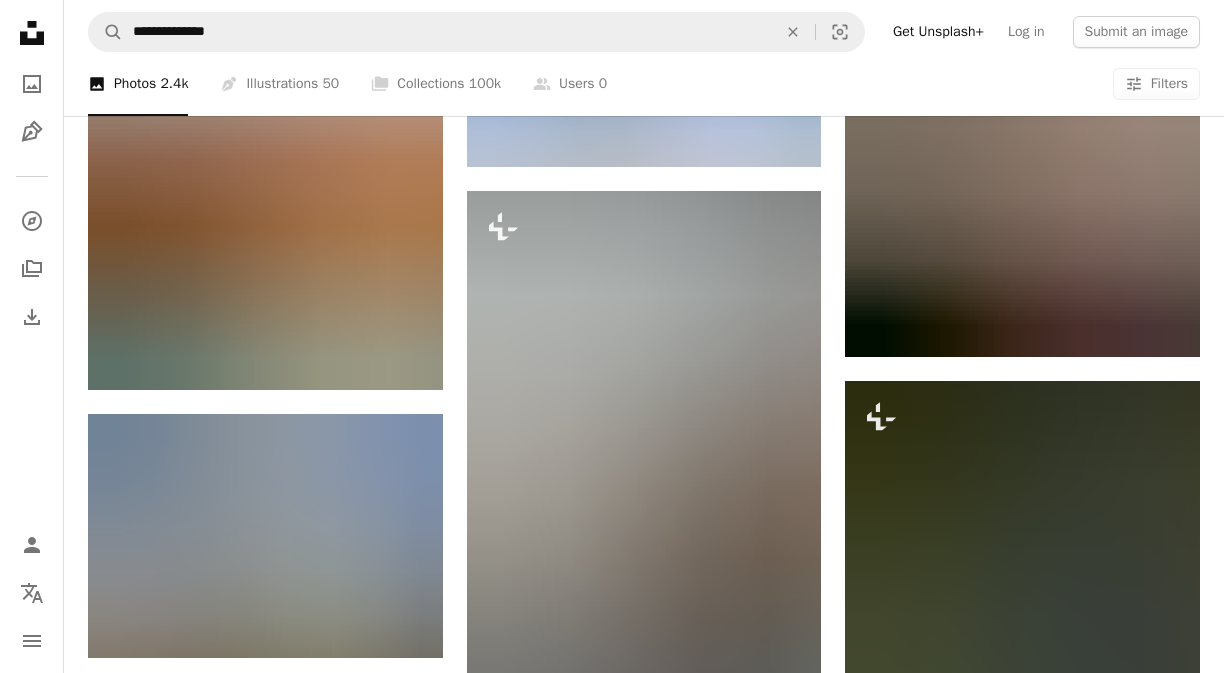 scroll, scrollTop: 5500, scrollLeft: 0, axis: vertical 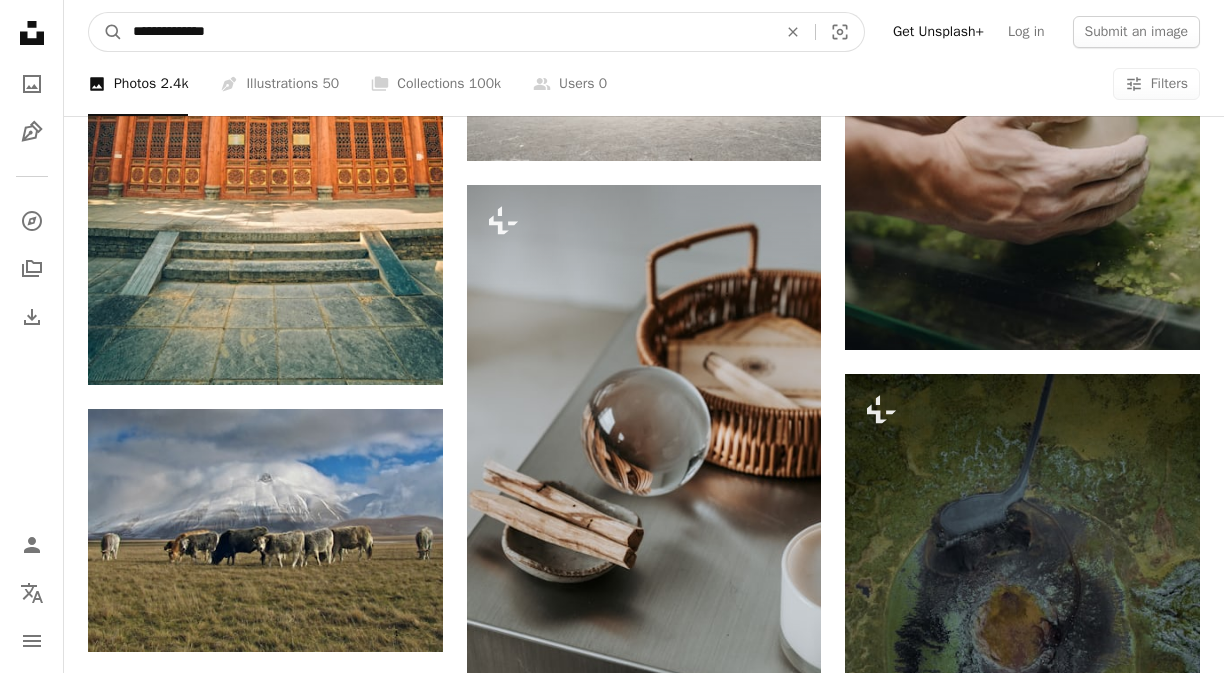 click on "**********" at bounding box center [447, 32] 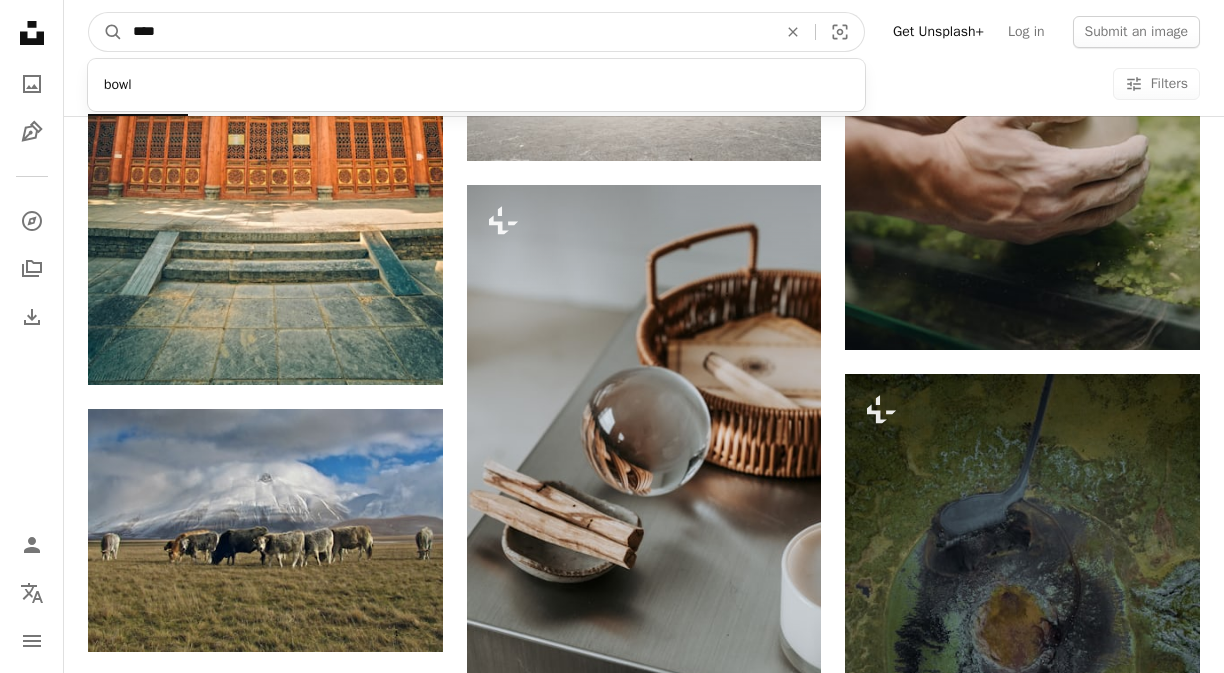 type on "****" 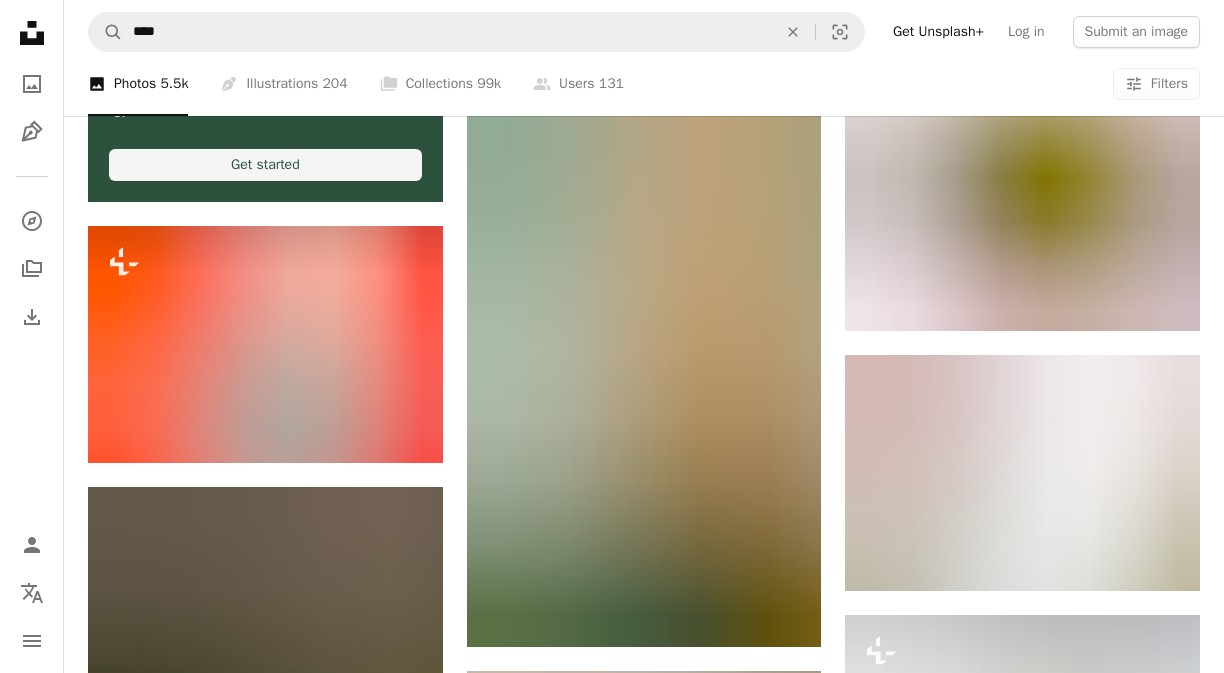 scroll, scrollTop: 5896, scrollLeft: 0, axis: vertical 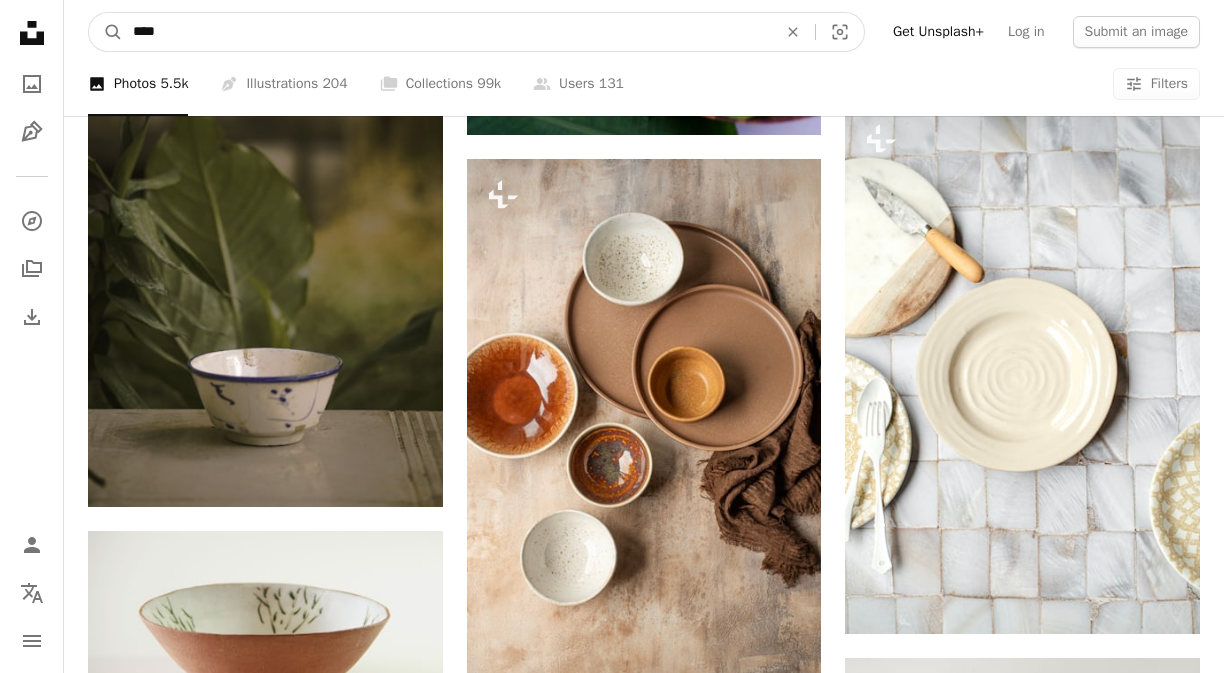 click on "****" at bounding box center (447, 32) 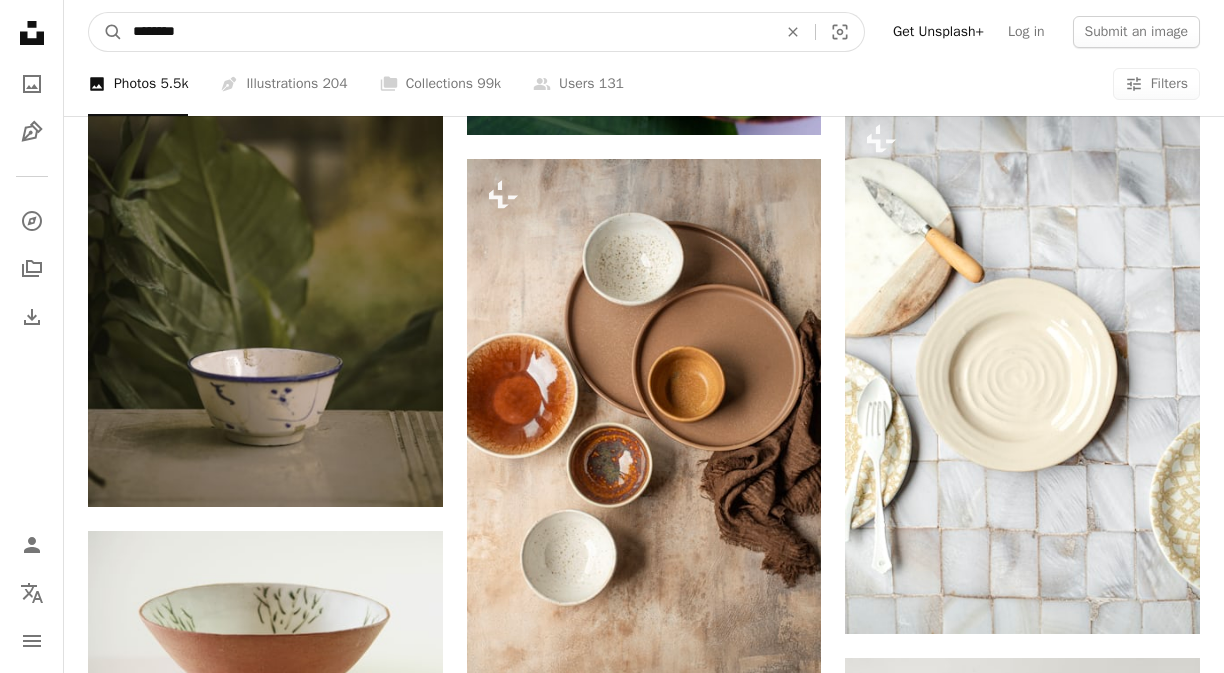 type on "********" 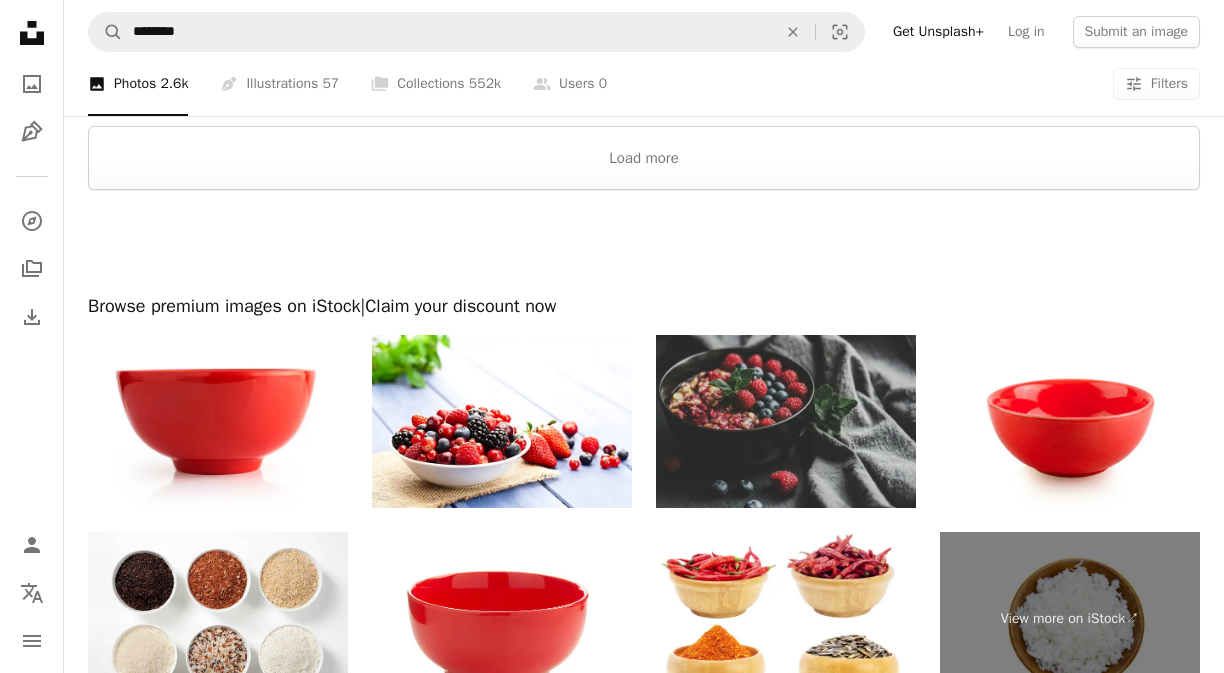 scroll, scrollTop: 3275, scrollLeft: 0, axis: vertical 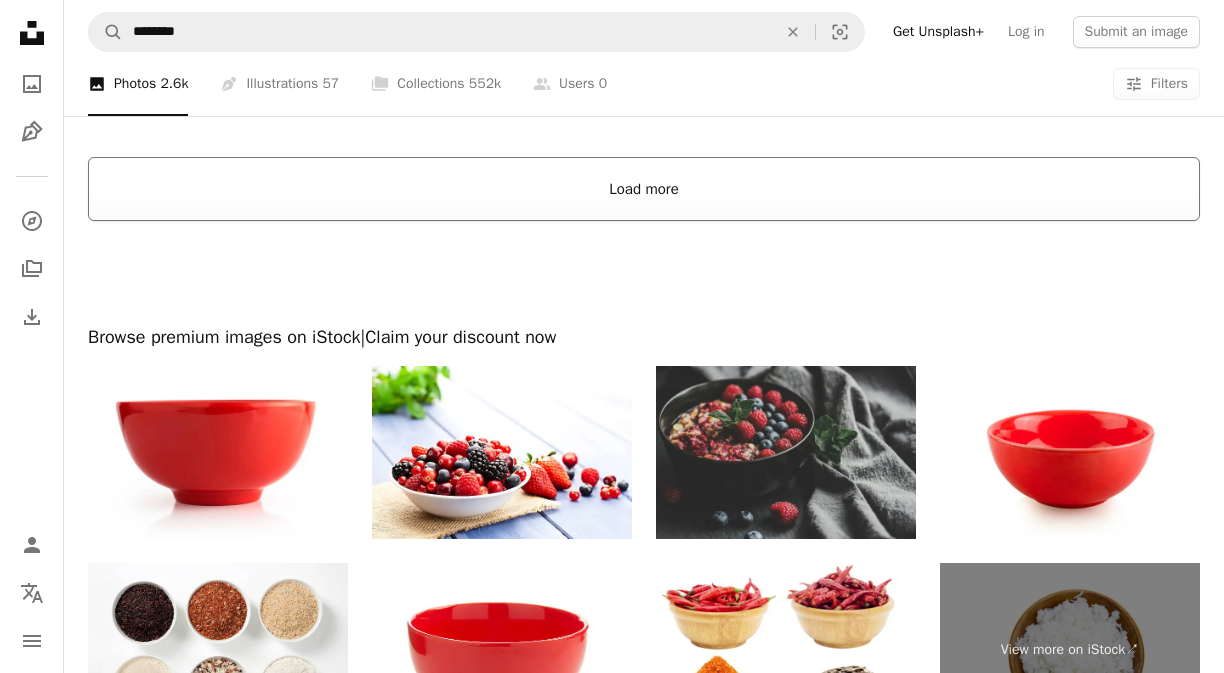 click on "Load more" at bounding box center [644, 189] 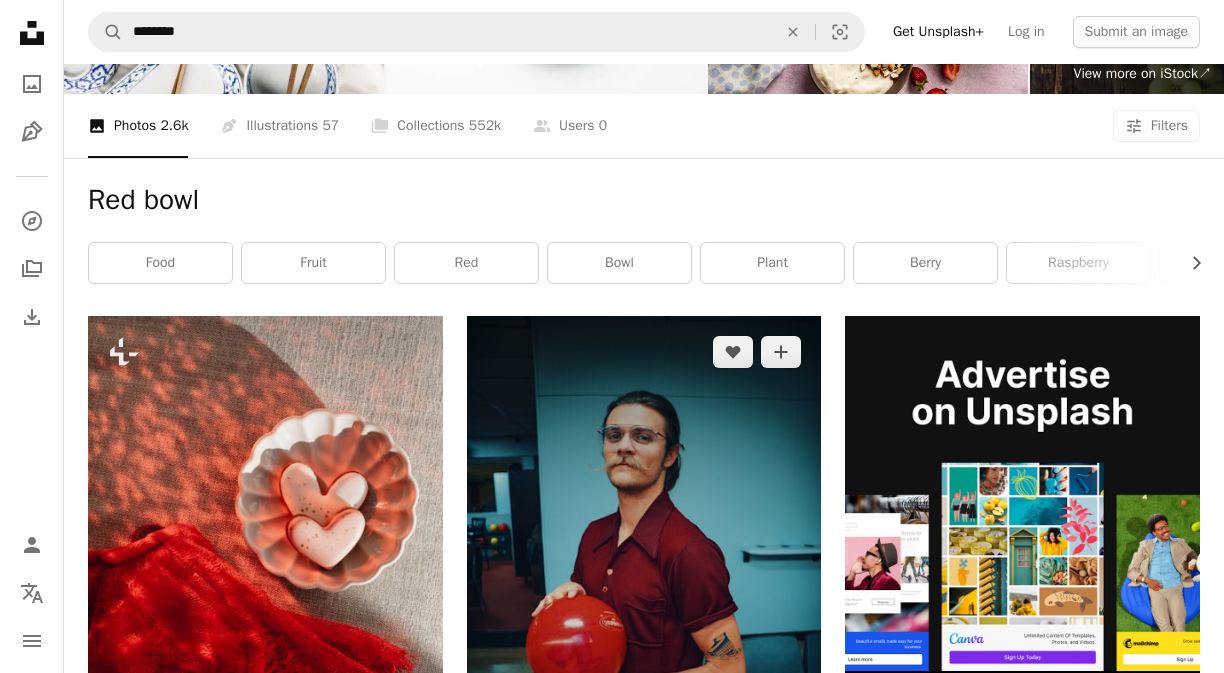 scroll, scrollTop: 184, scrollLeft: 0, axis: vertical 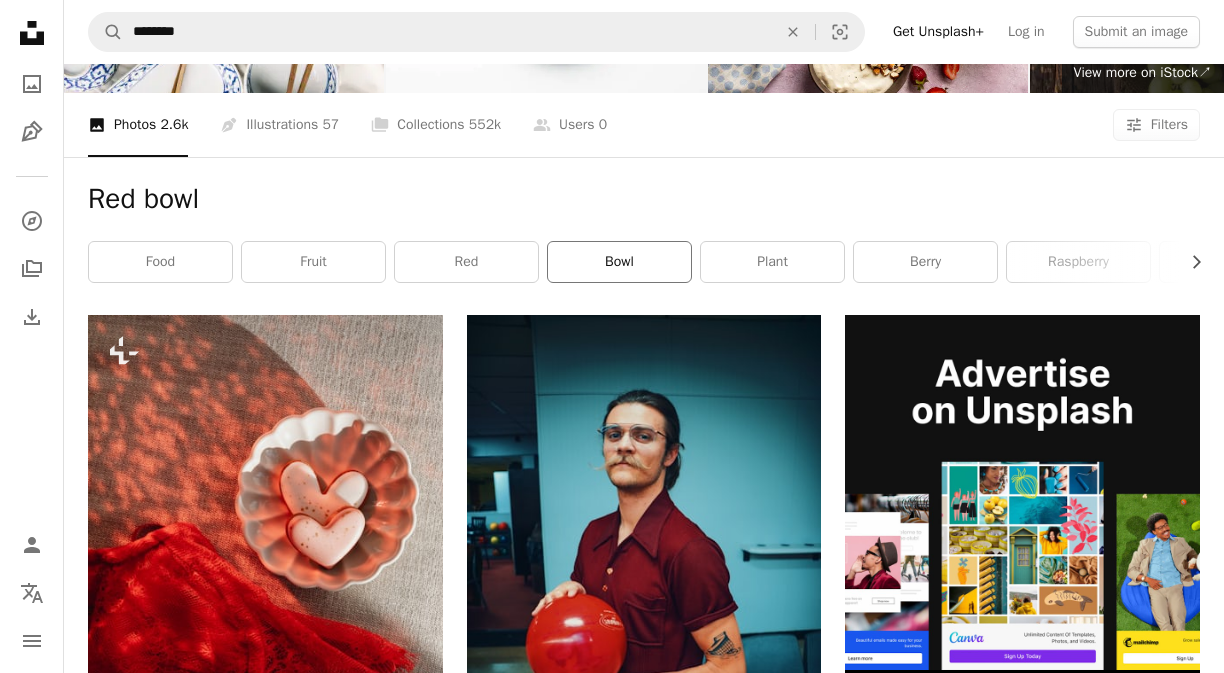 click on "bowl" at bounding box center (619, 262) 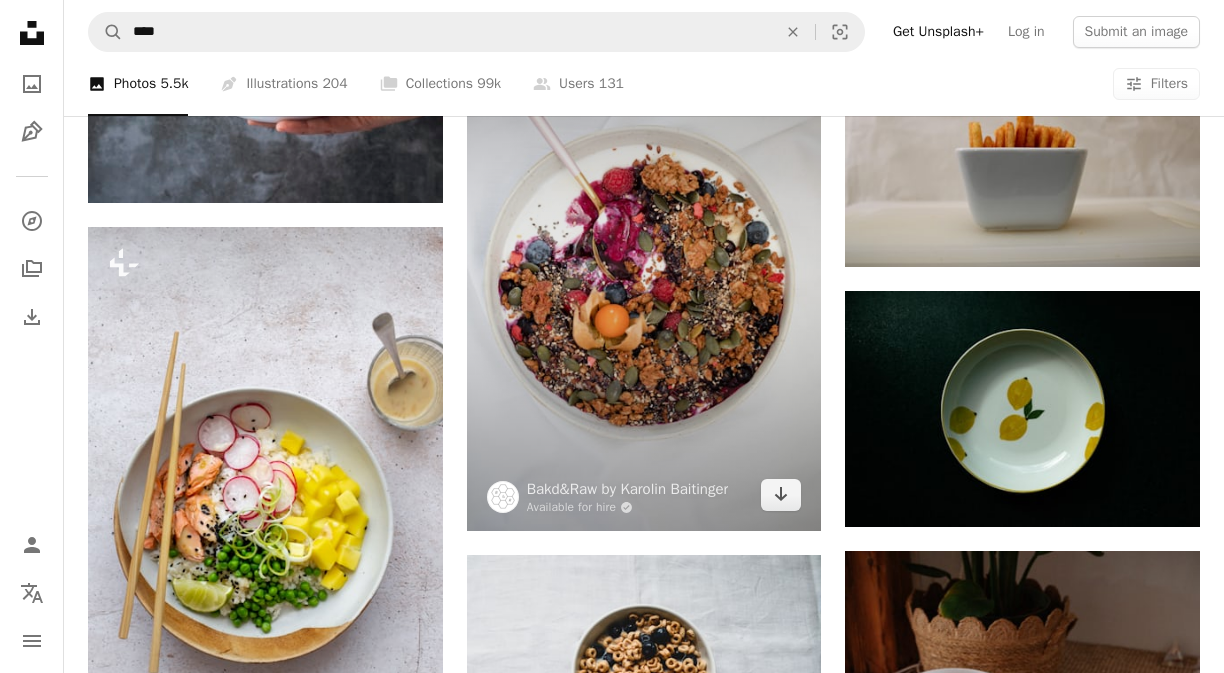 scroll, scrollTop: 15871, scrollLeft: 0, axis: vertical 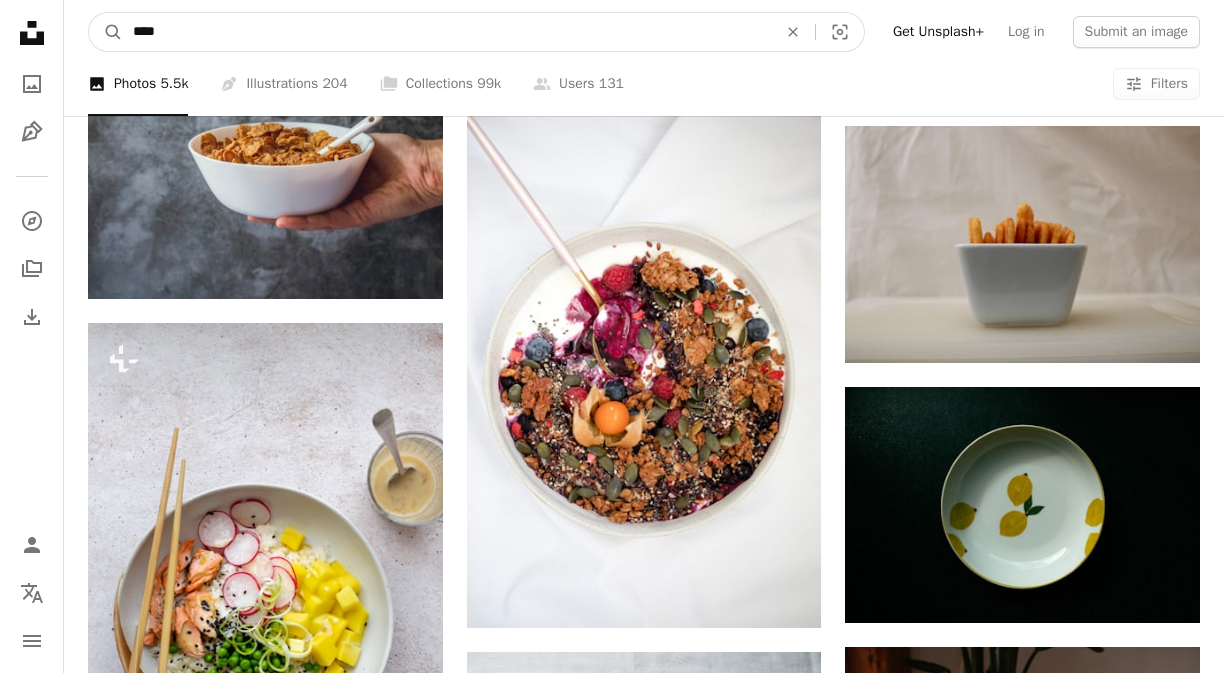 click on "****" at bounding box center [447, 32] 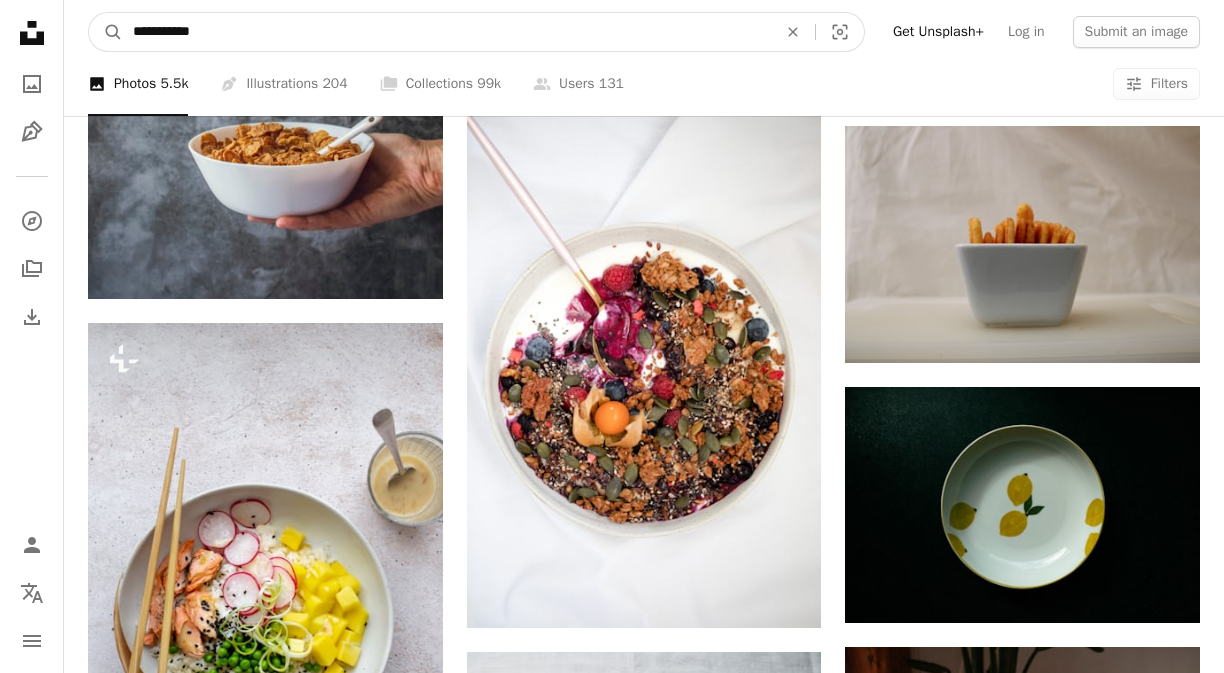 type on "**********" 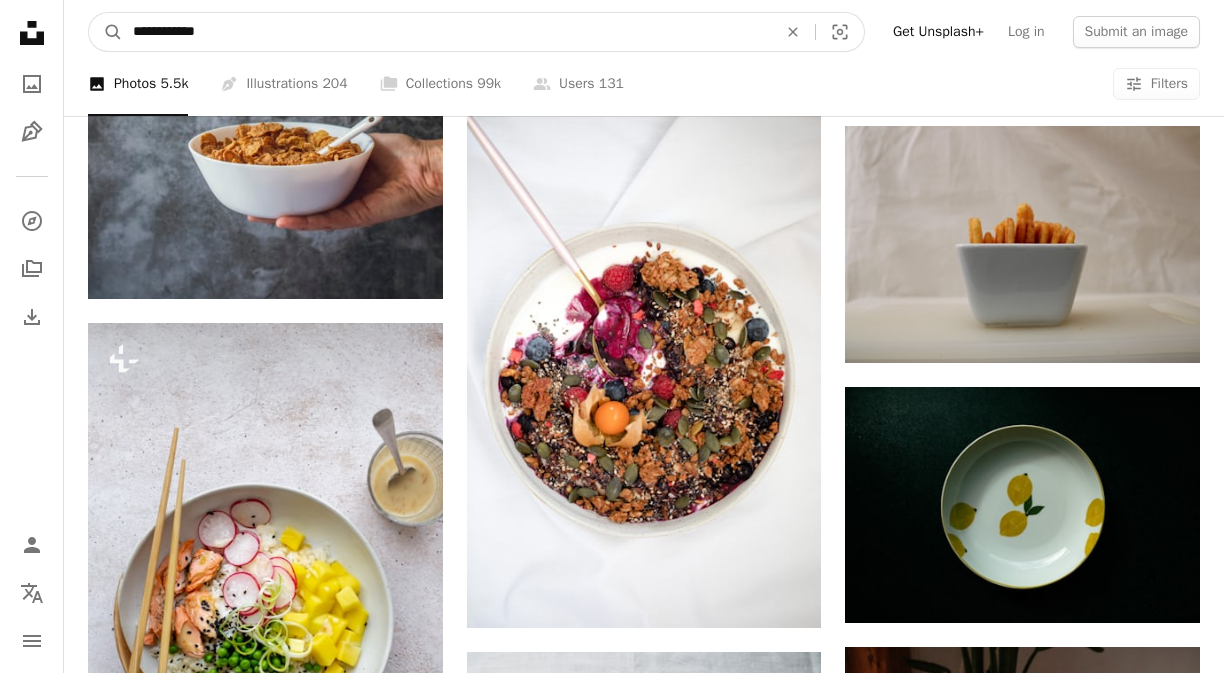 click on "A magnifying glass" at bounding box center (106, 32) 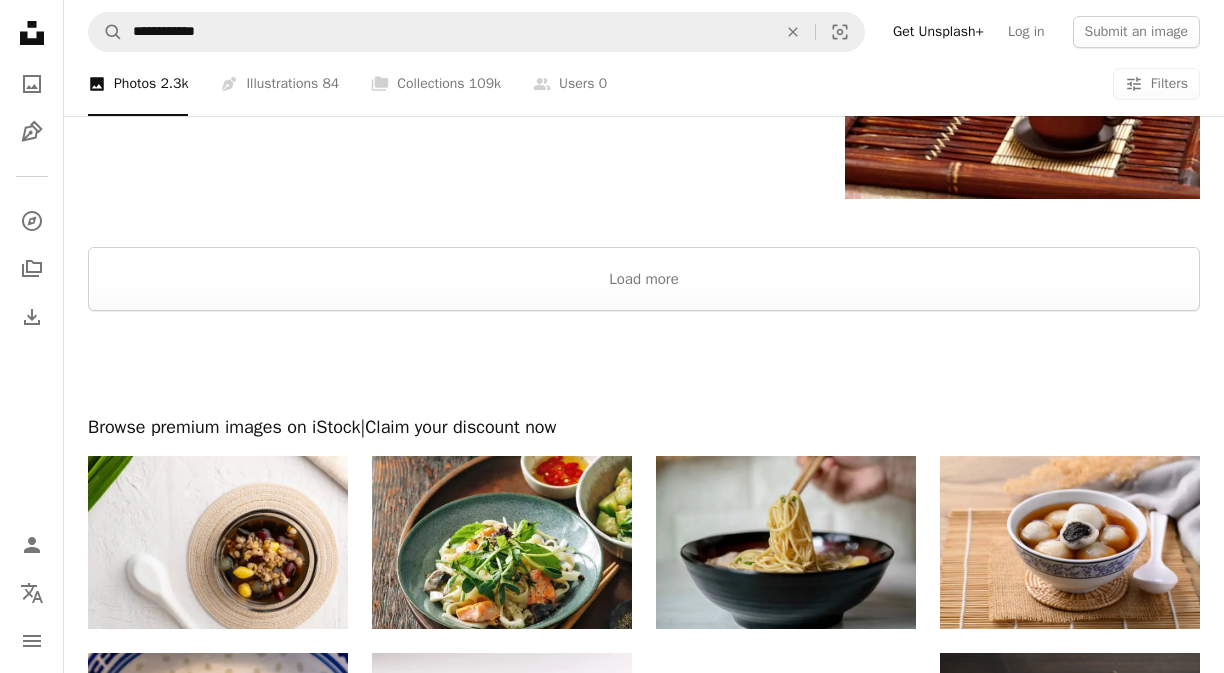 scroll, scrollTop: 3453, scrollLeft: 0, axis: vertical 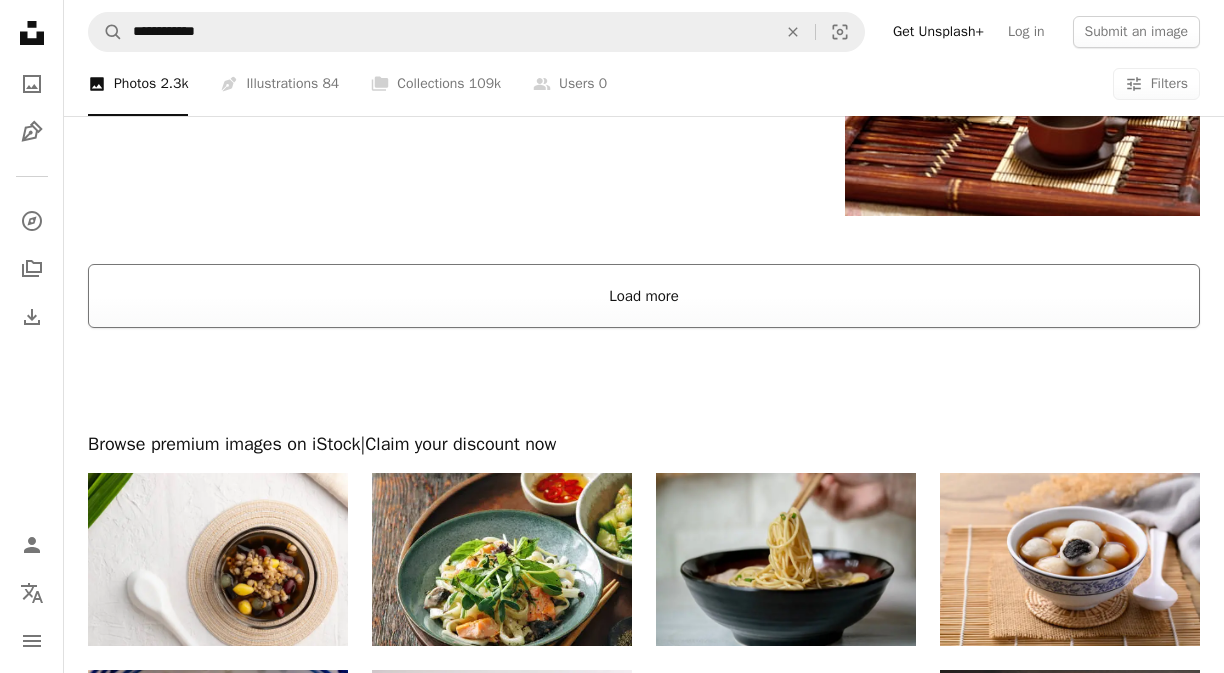 click on "Load more" at bounding box center (644, 296) 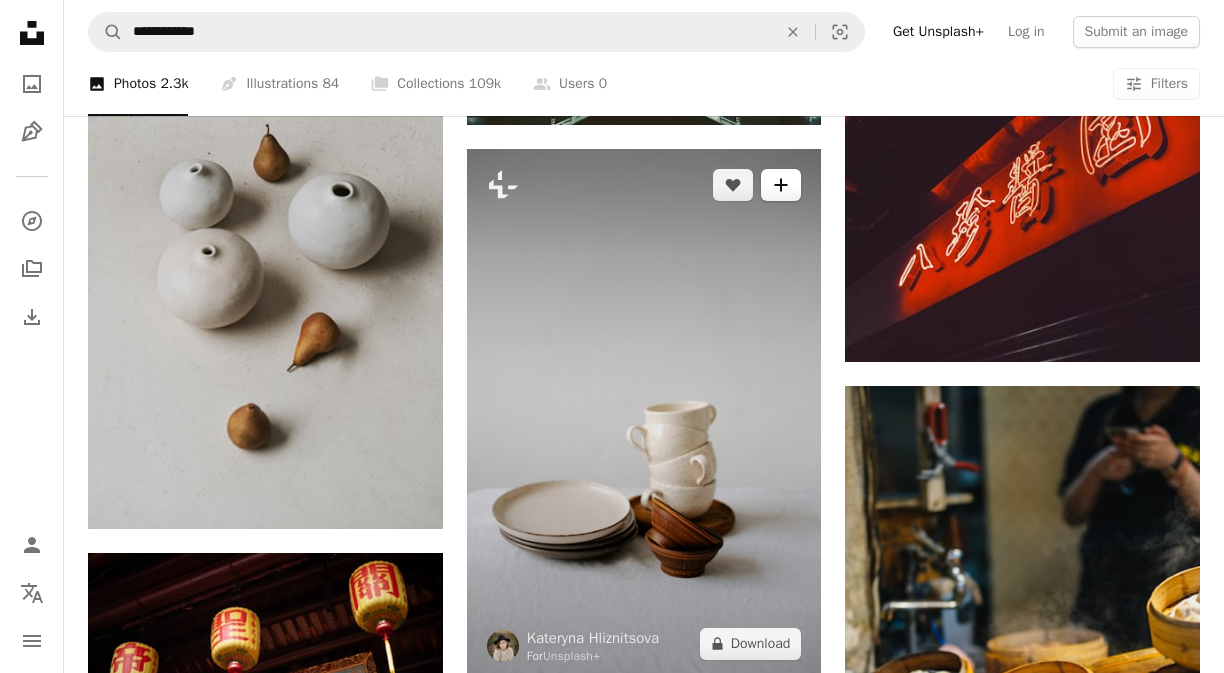 scroll, scrollTop: 8386, scrollLeft: 0, axis: vertical 